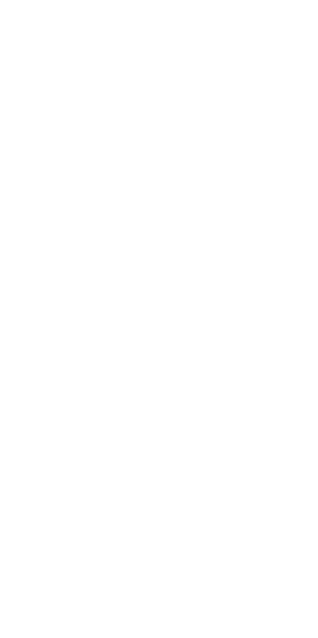 scroll, scrollTop: 0, scrollLeft: 0, axis: both 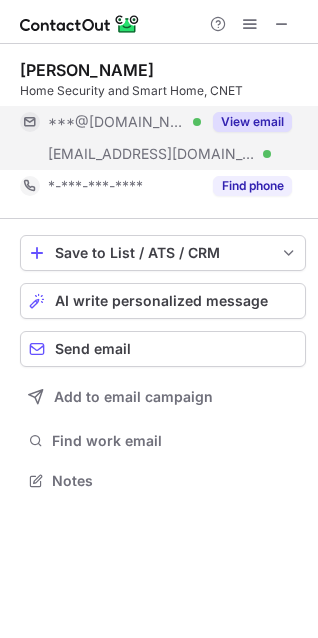 click on "View email" at bounding box center [252, 122] 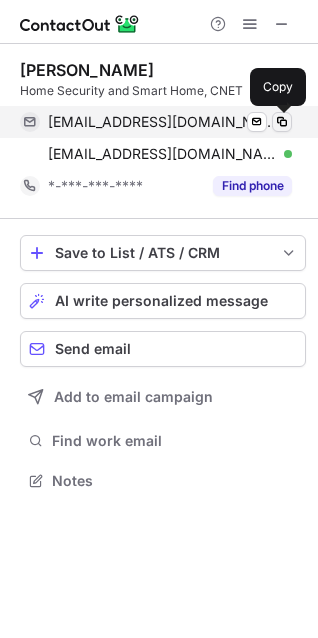 click at bounding box center [282, 122] 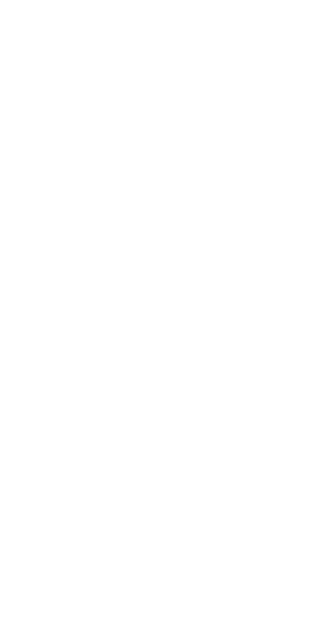 scroll, scrollTop: 0, scrollLeft: 0, axis: both 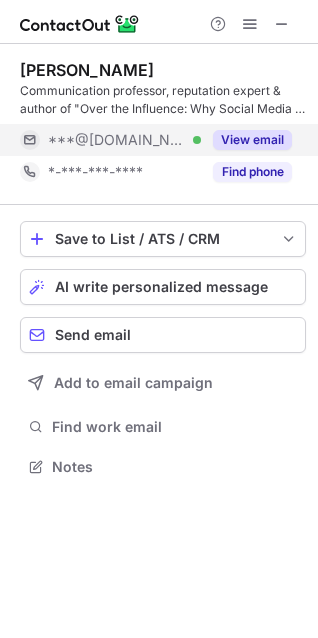 click on "View email" at bounding box center (252, 140) 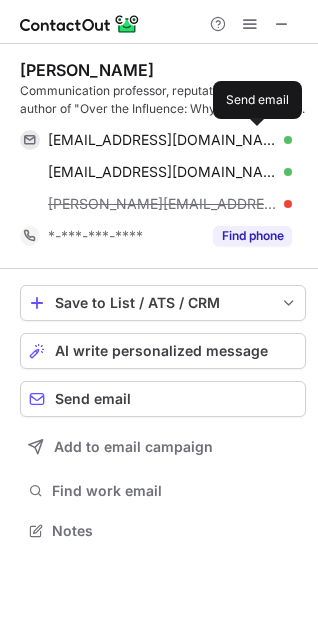 scroll, scrollTop: 10, scrollLeft: 9, axis: both 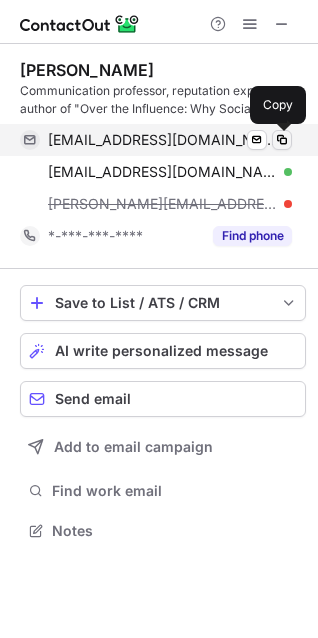 click at bounding box center [282, 140] 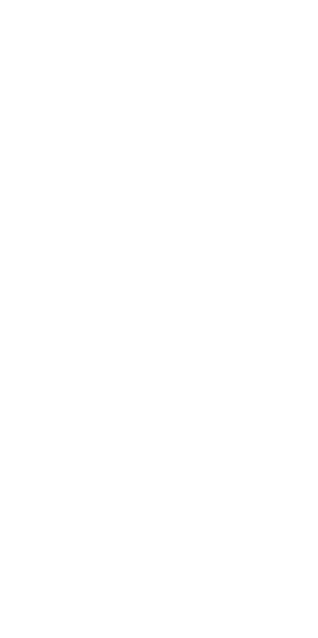 scroll, scrollTop: 0, scrollLeft: 0, axis: both 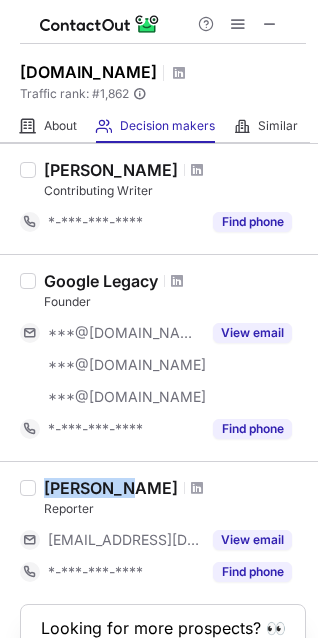 drag, startPoint x: 43, startPoint y: 483, endPoint x: 109, endPoint y: 489, distance: 66.27216 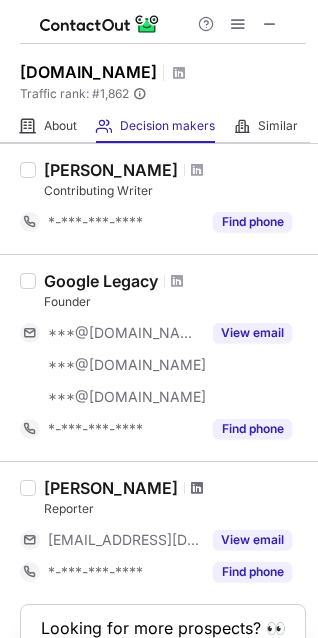click at bounding box center (197, 488) 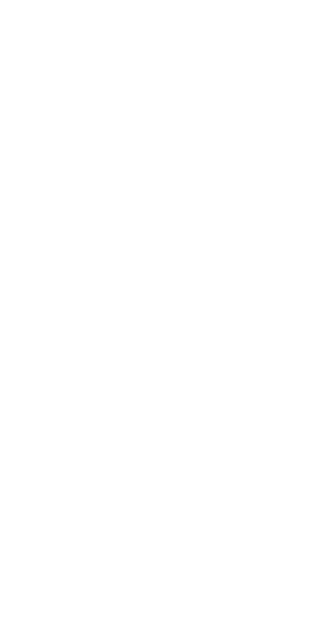 scroll, scrollTop: 0, scrollLeft: 0, axis: both 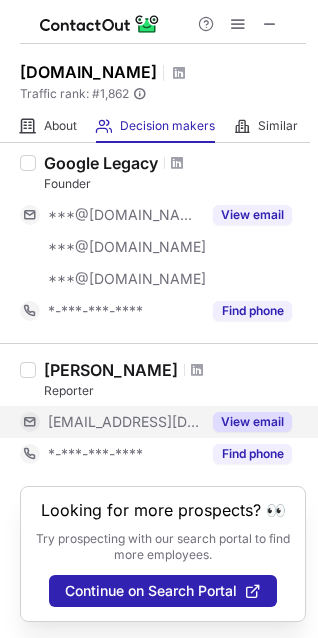 click on "View email" at bounding box center (252, 422) 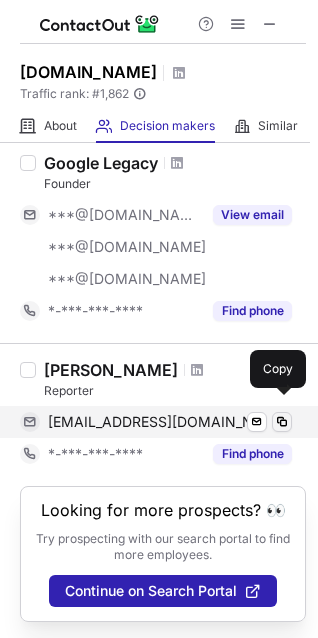 click at bounding box center [282, 422] 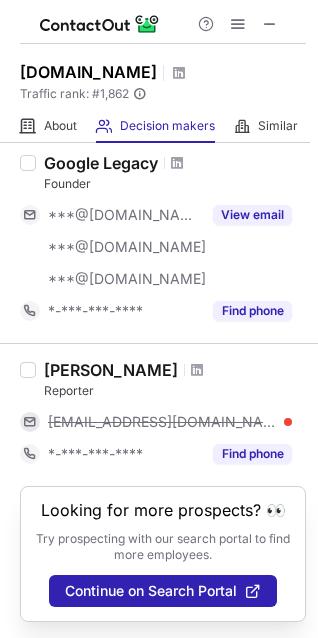 scroll, scrollTop: 396, scrollLeft: 0, axis: vertical 